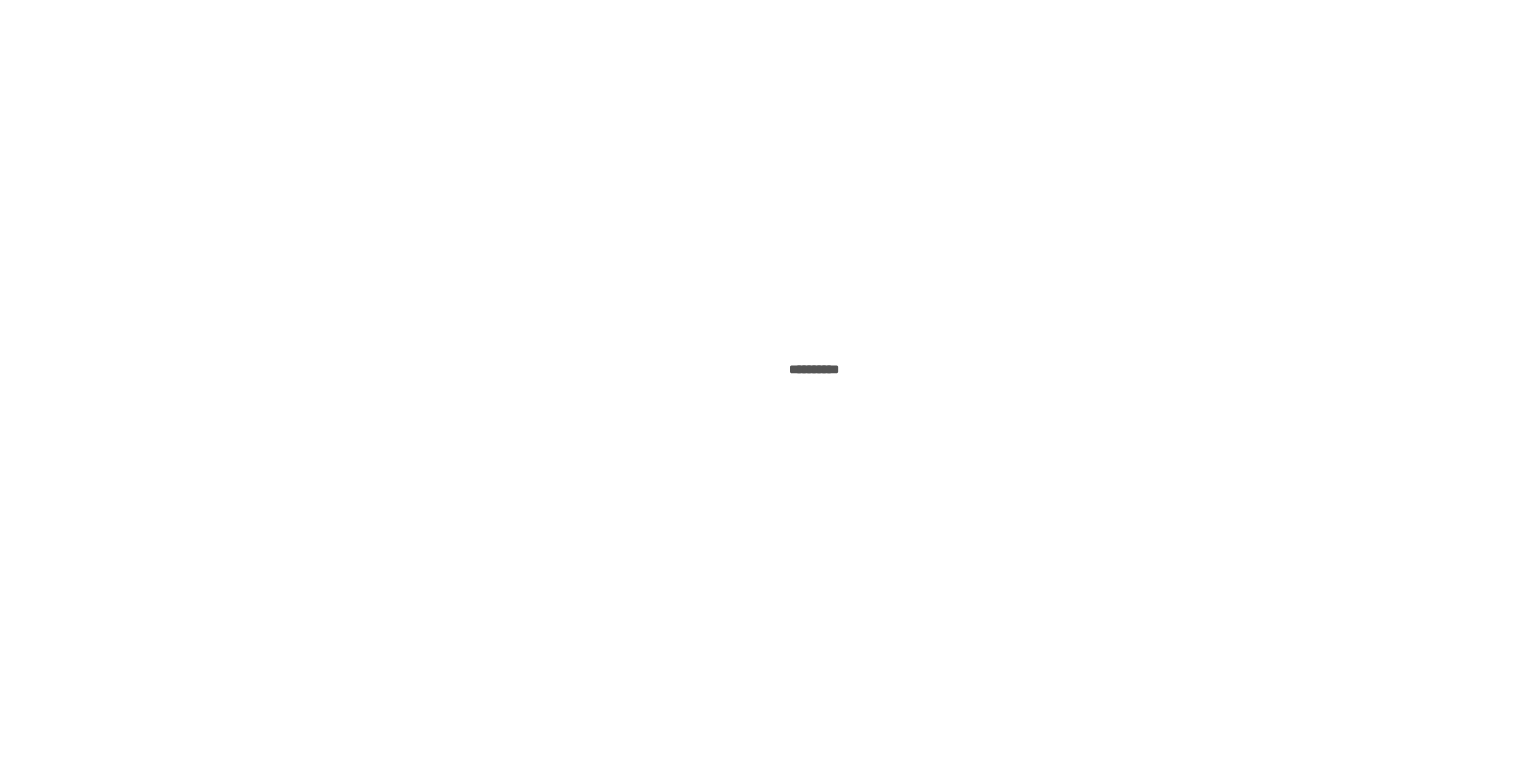 scroll, scrollTop: 0, scrollLeft: 0, axis: both 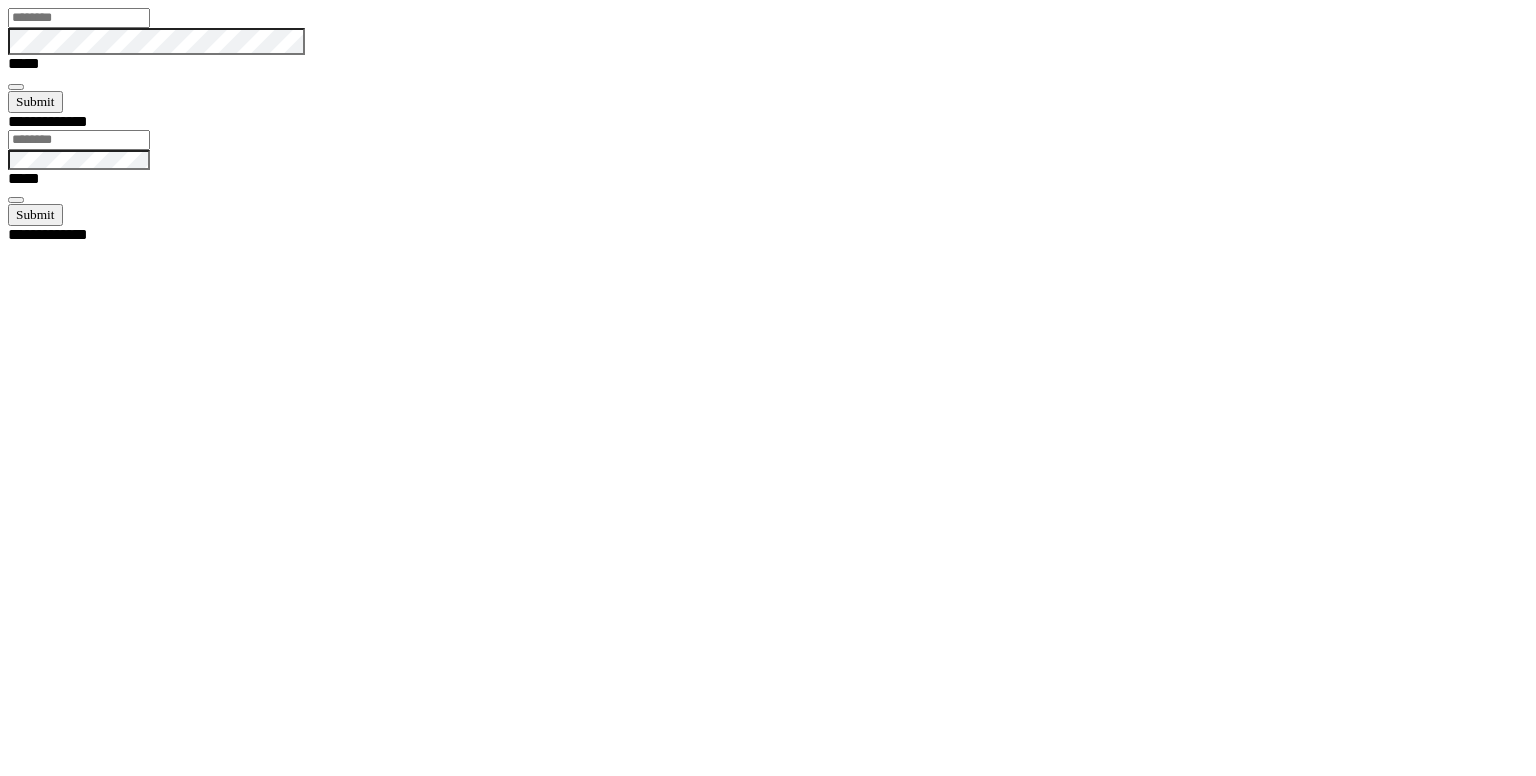 type on "********" 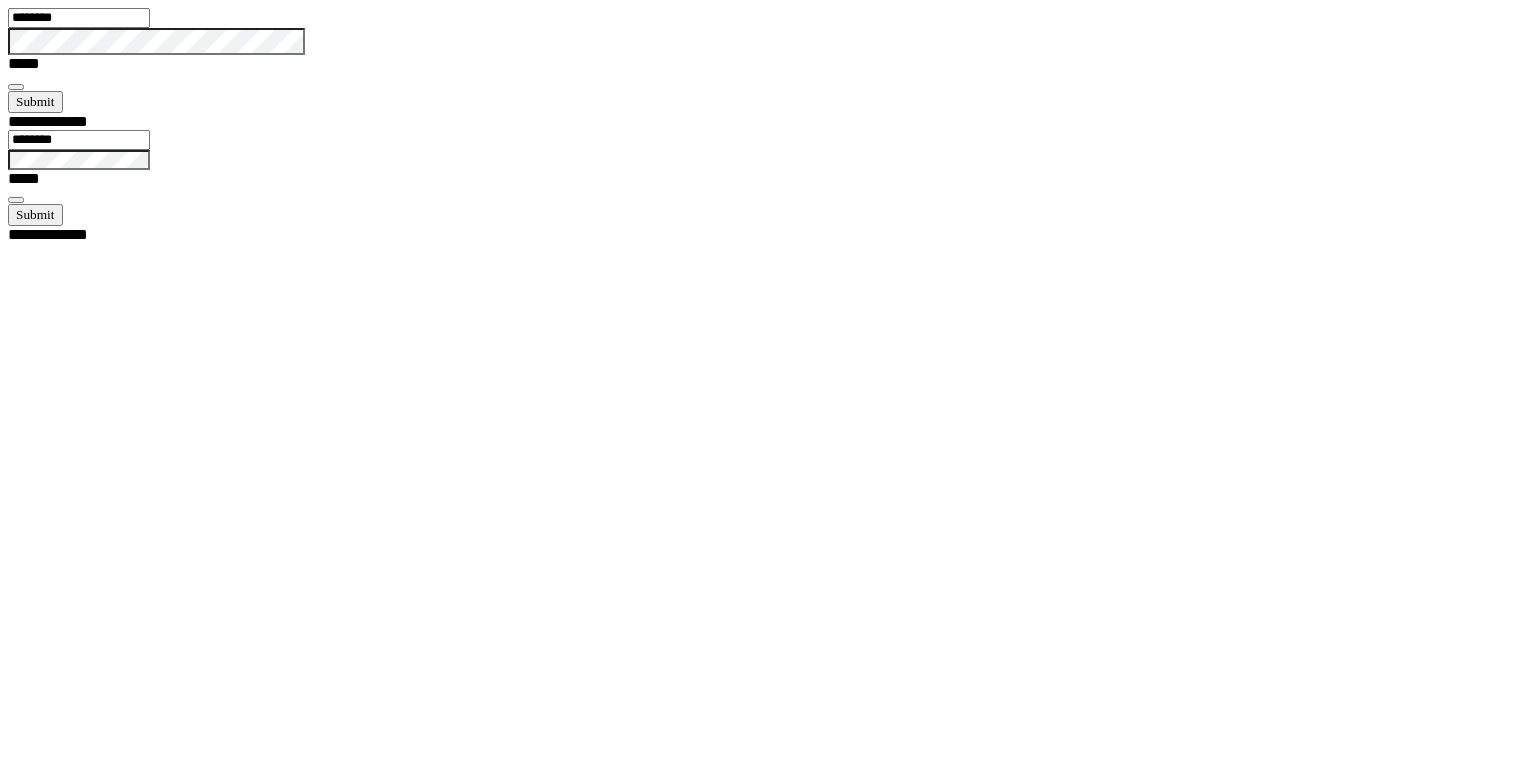 click at bounding box center [16, 87] 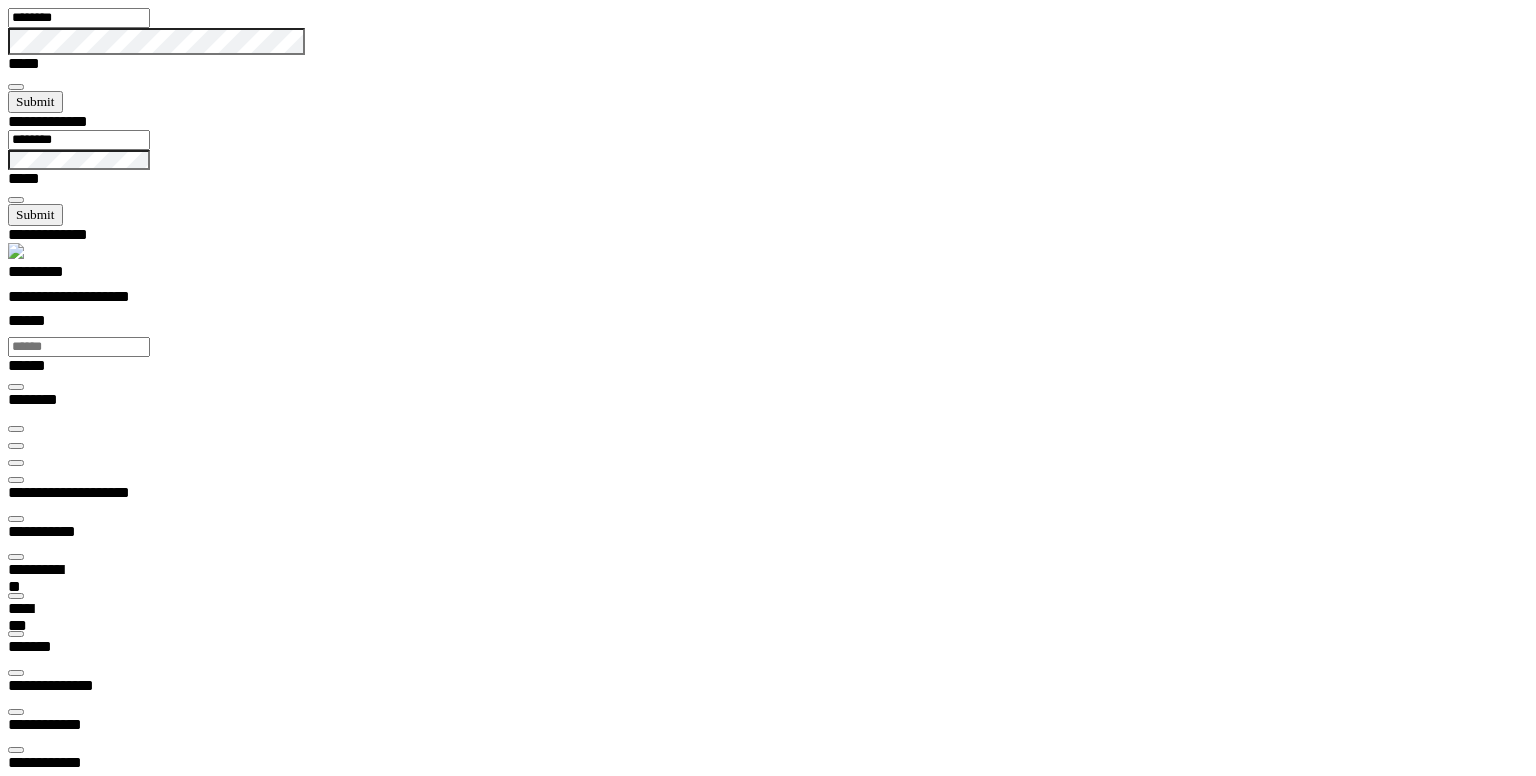 scroll, scrollTop: 99328, scrollLeft: 99800, axis: both 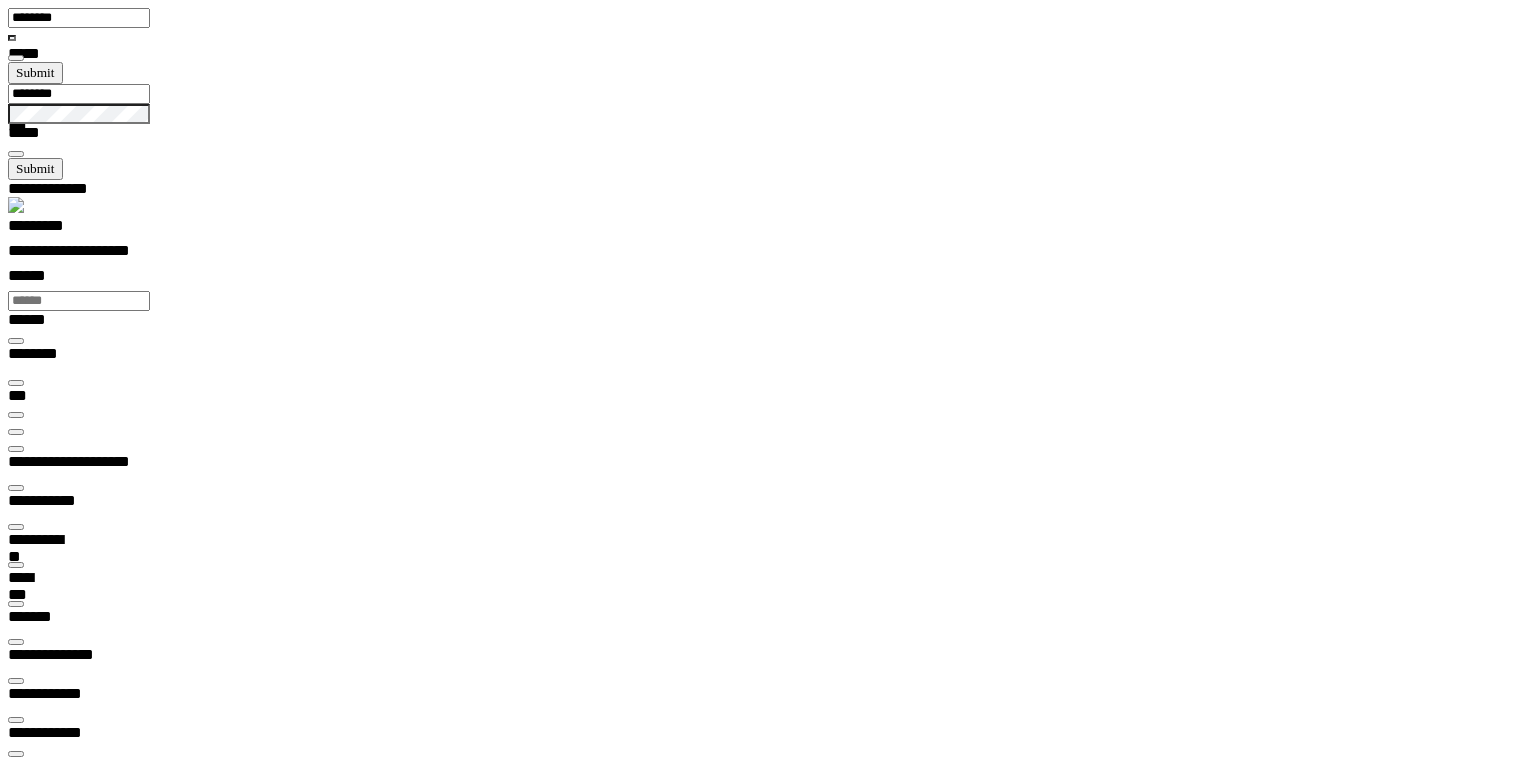 type on "**" 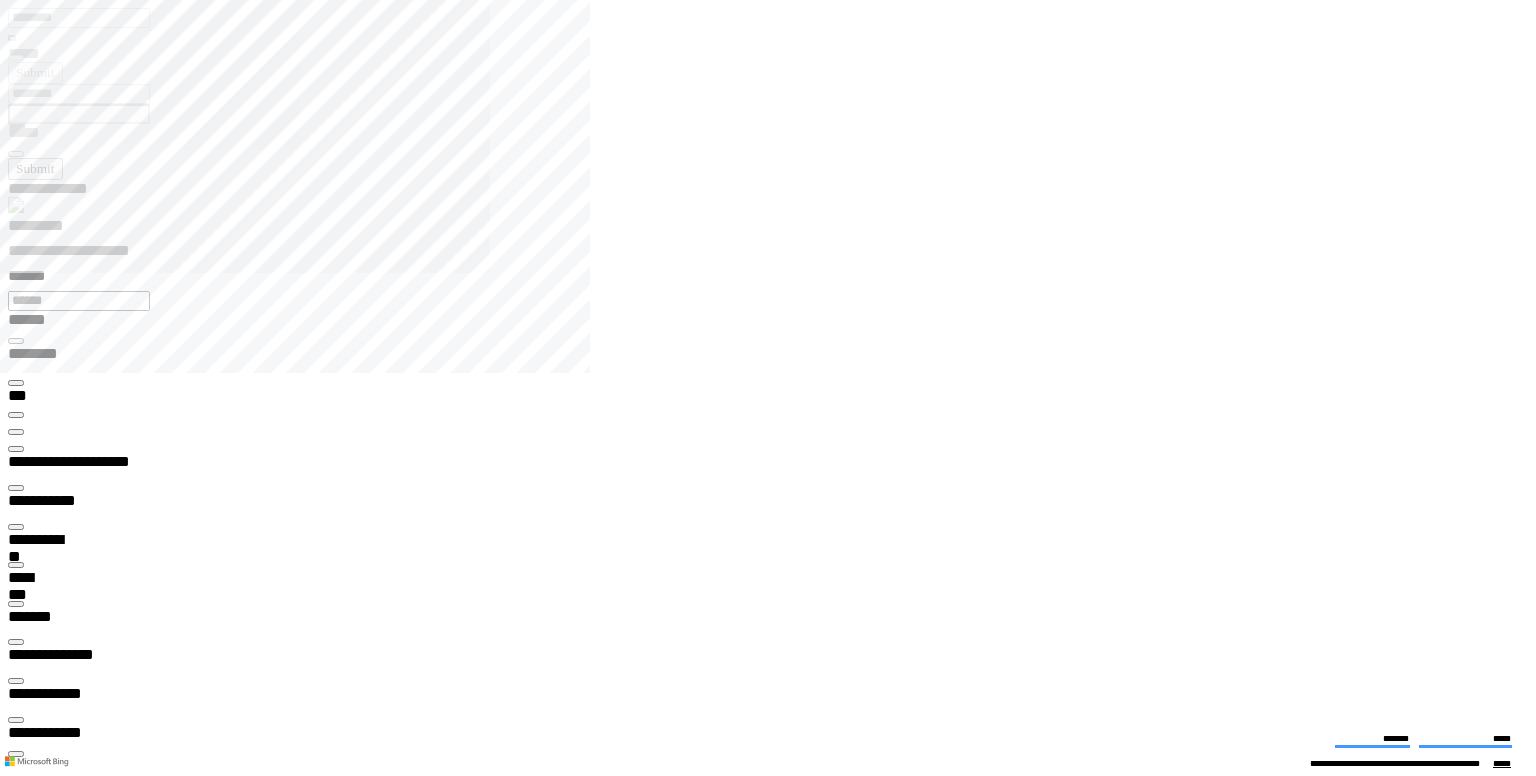 click at bounding box center [16, 449] 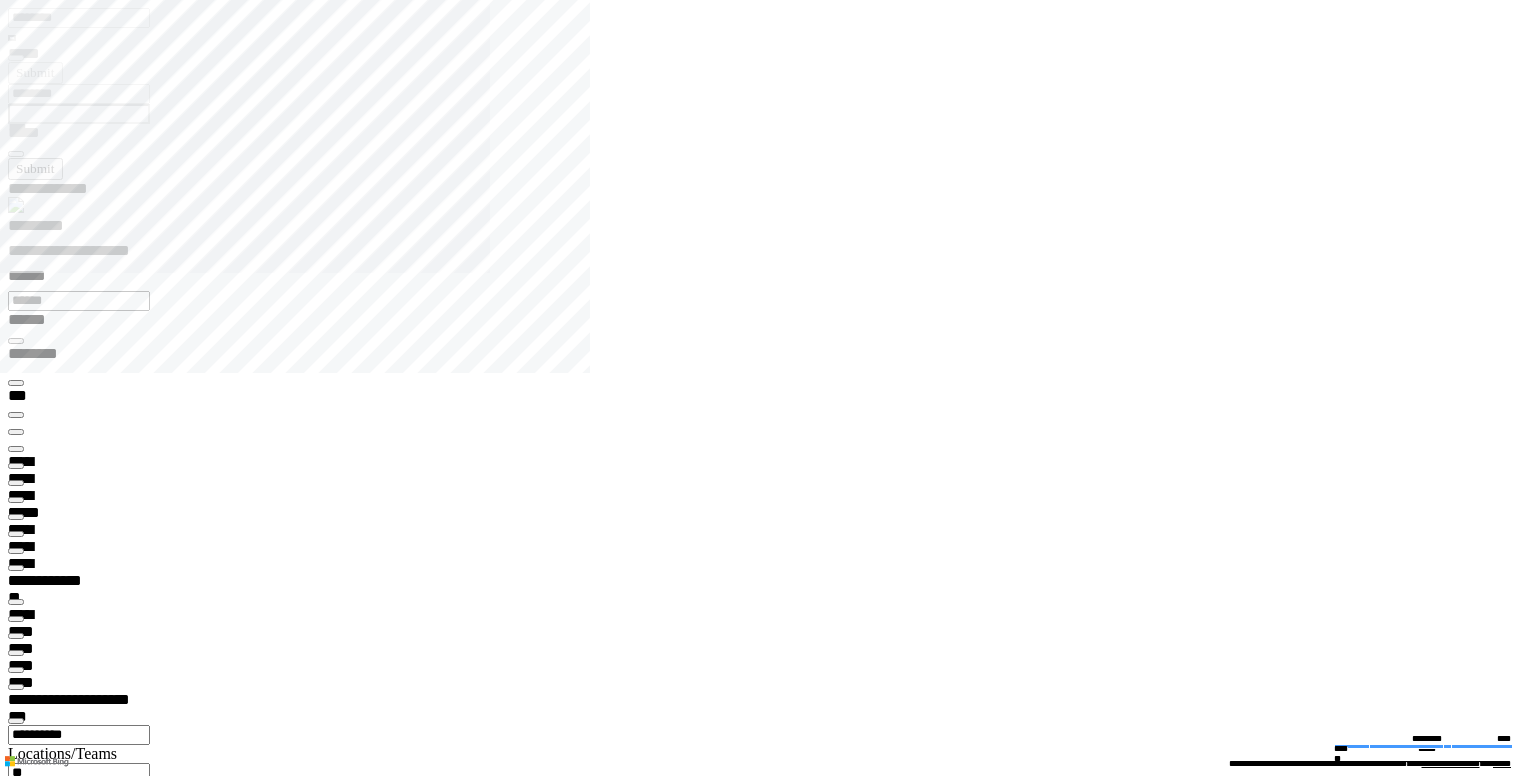 click on "**********" at bounding box center [74, 10009] 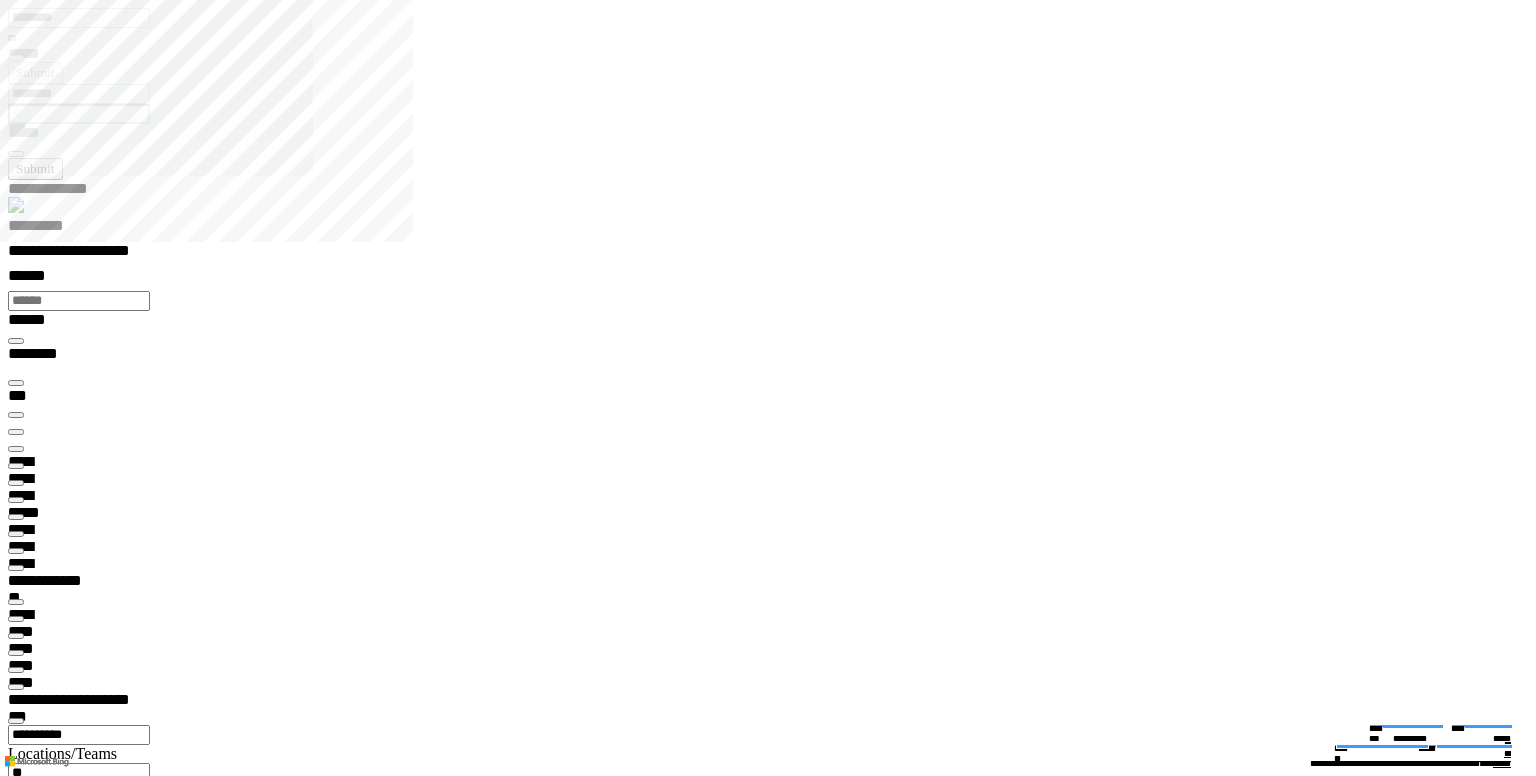 click at bounding box center (16, 15605) 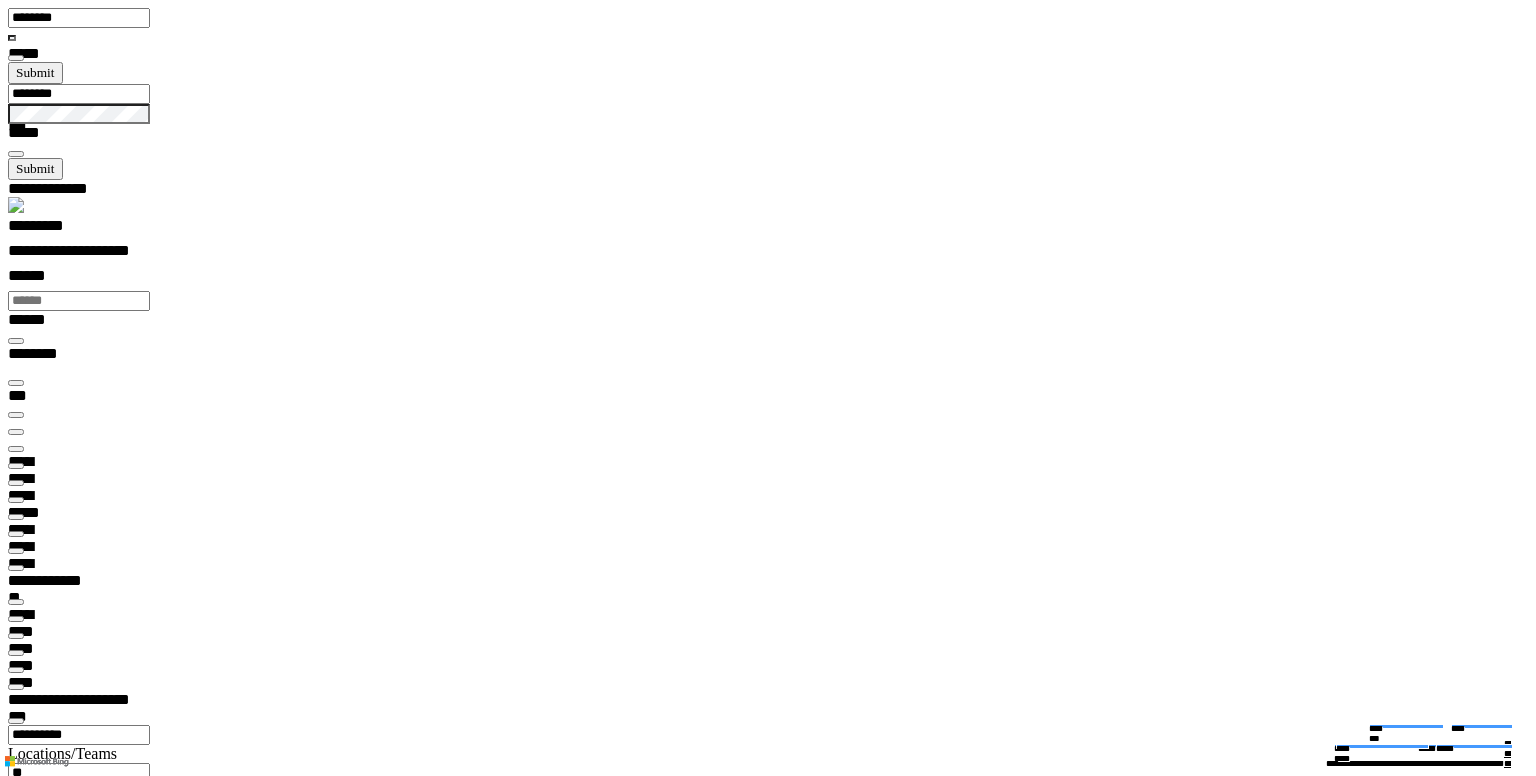 click at bounding box center (16, 23514) 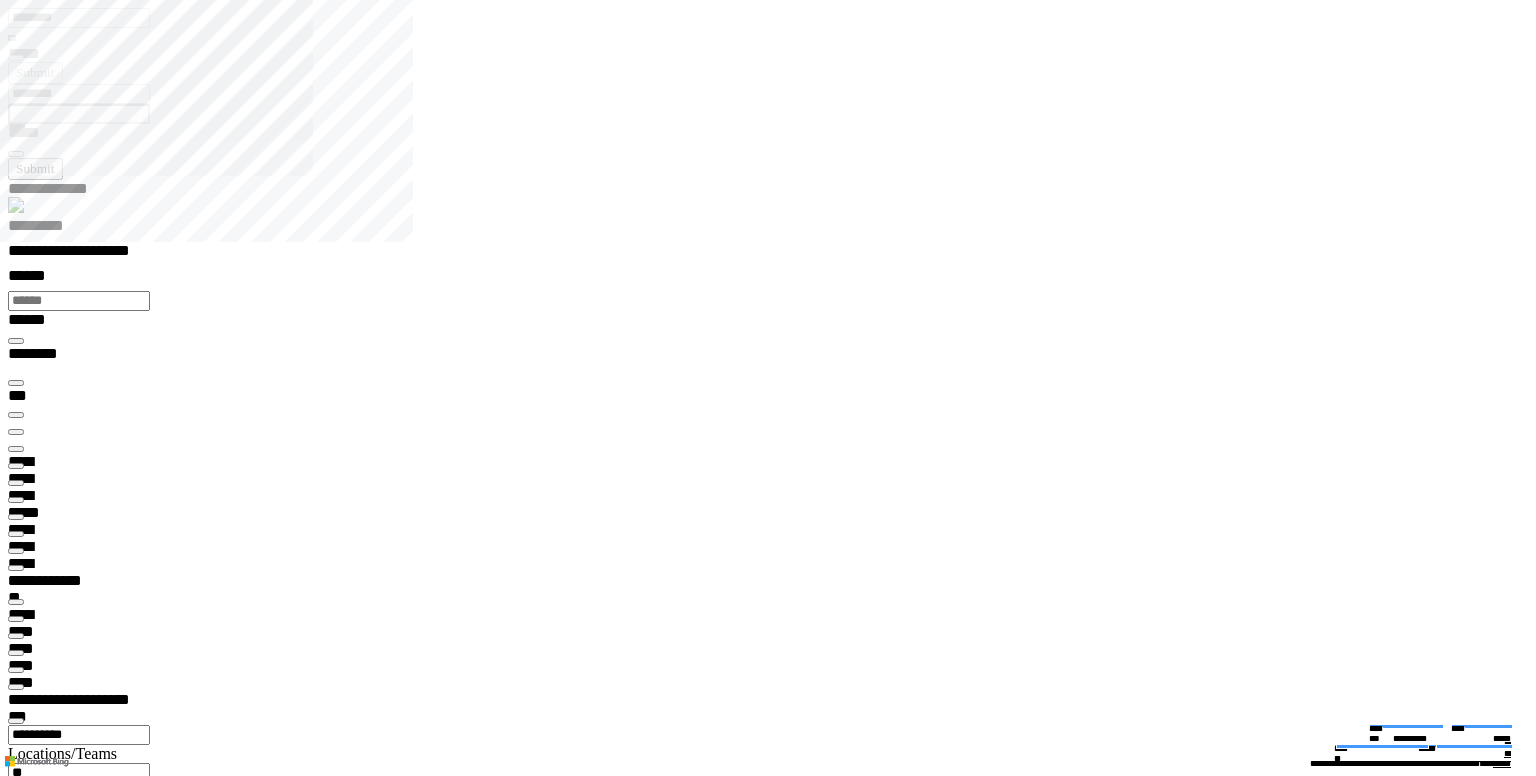 click at bounding box center (16, 15887) 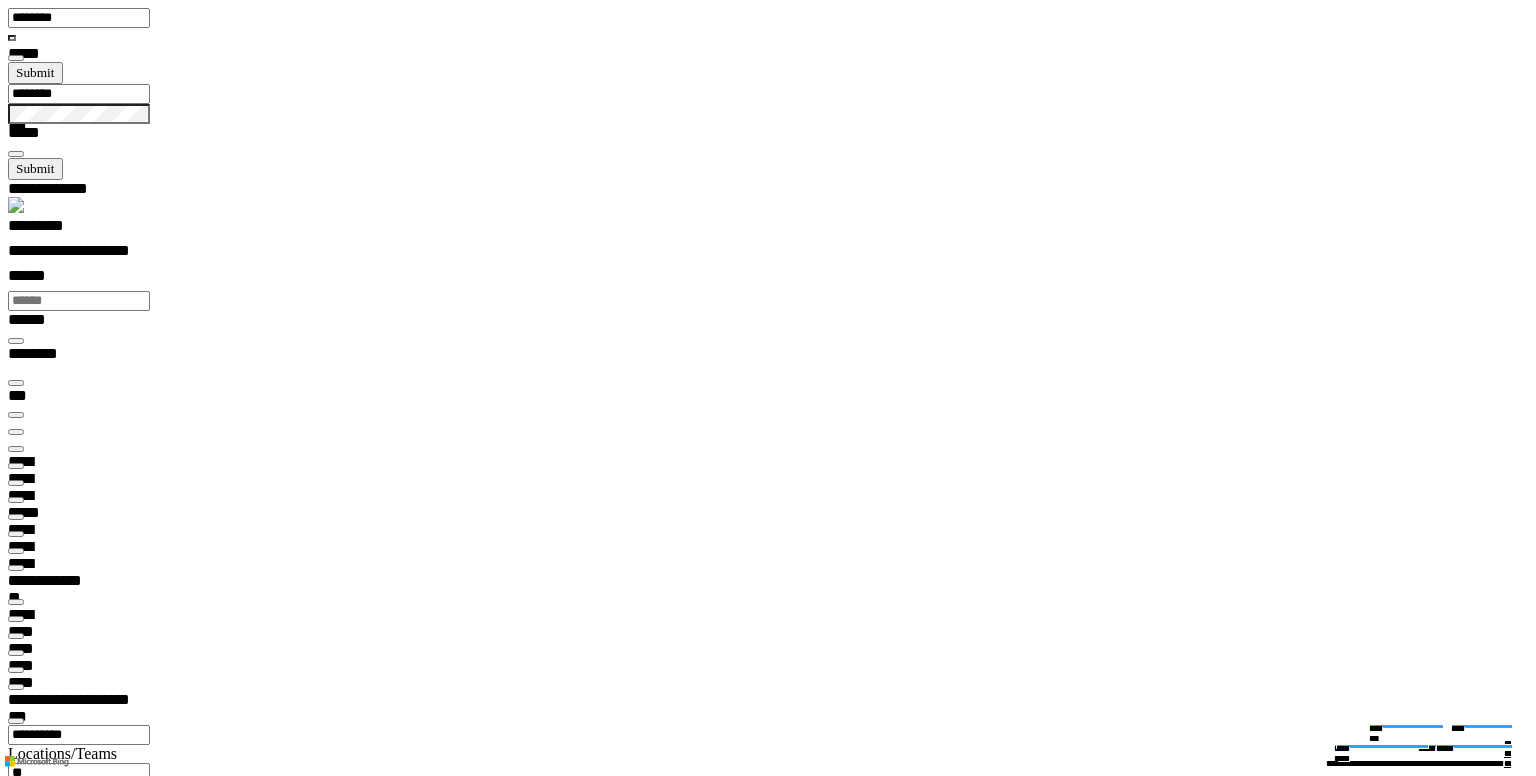 click on "**********" at bounding box center (144, 27031) 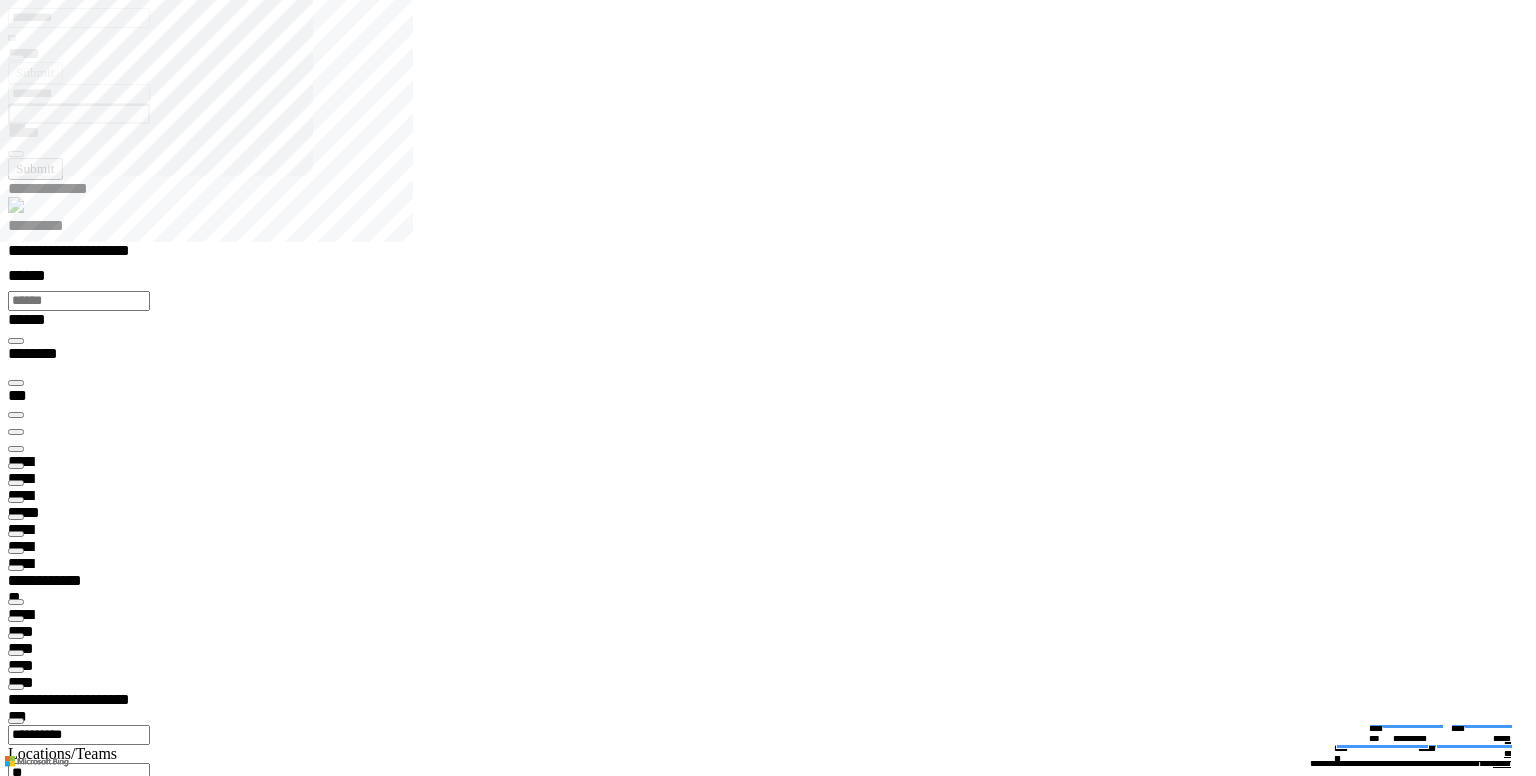 click at bounding box center [16, 15734] 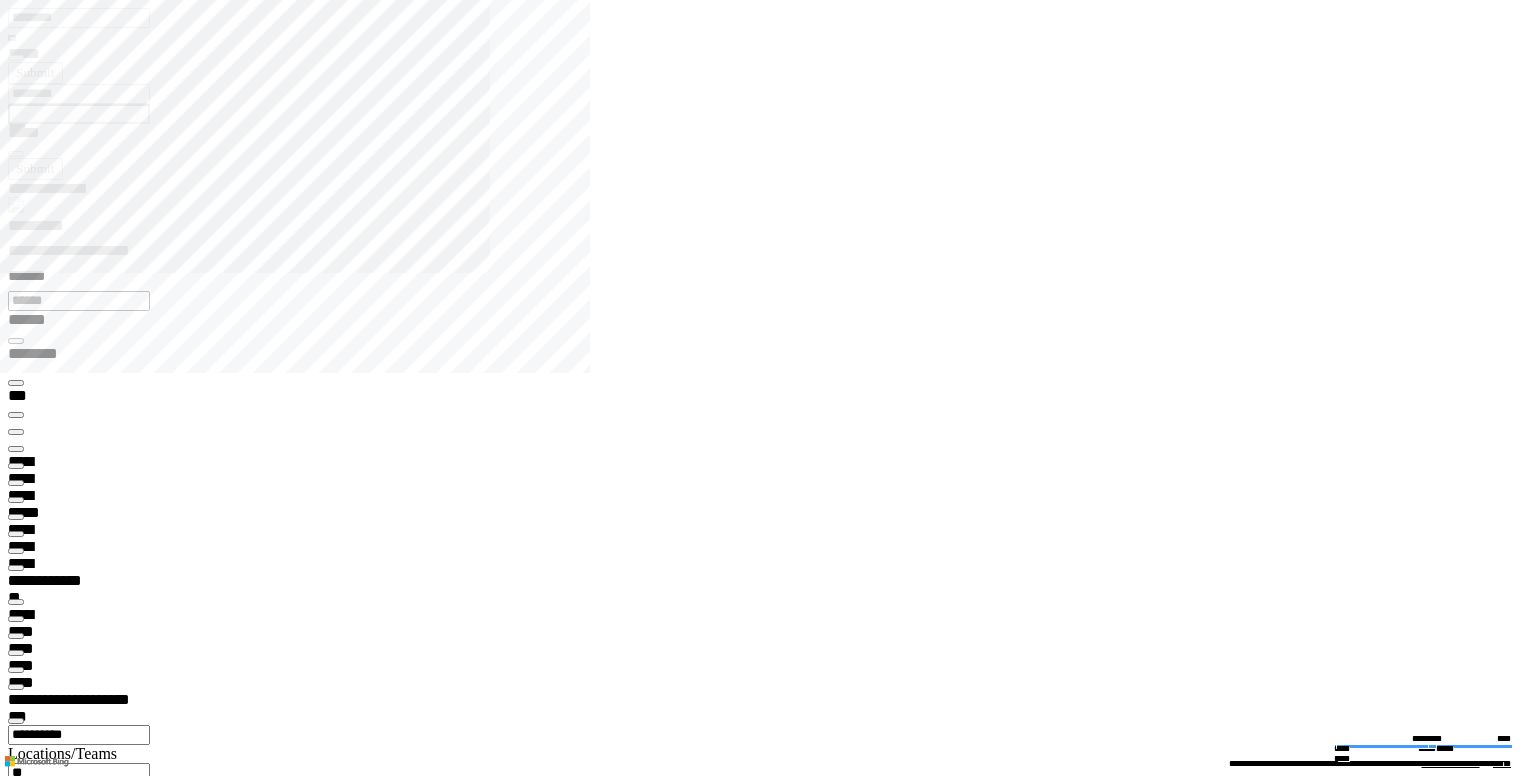 click at bounding box center [16, 8177] 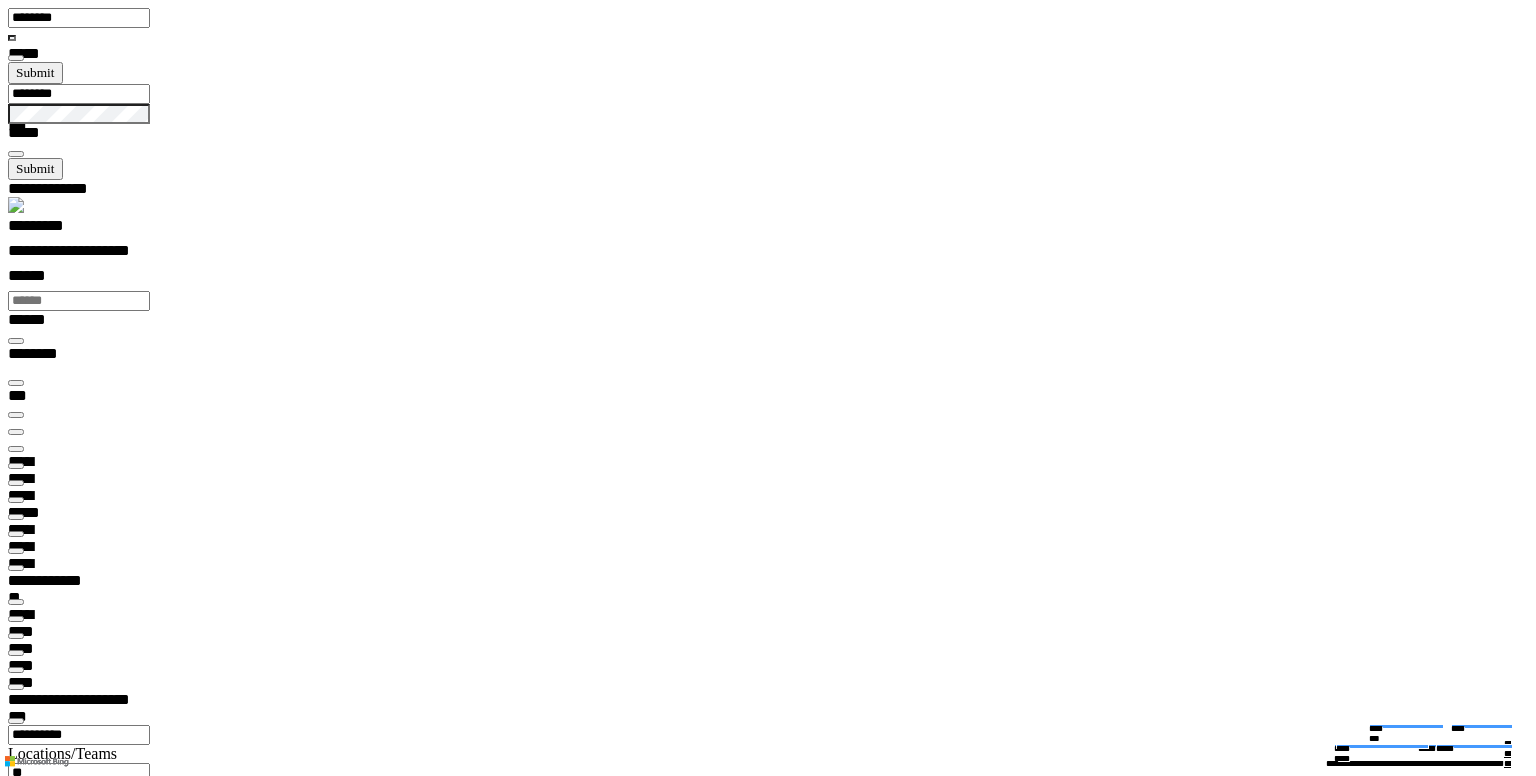 scroll, scrollTop: 99460, scrollLeft: 98968, axis: both 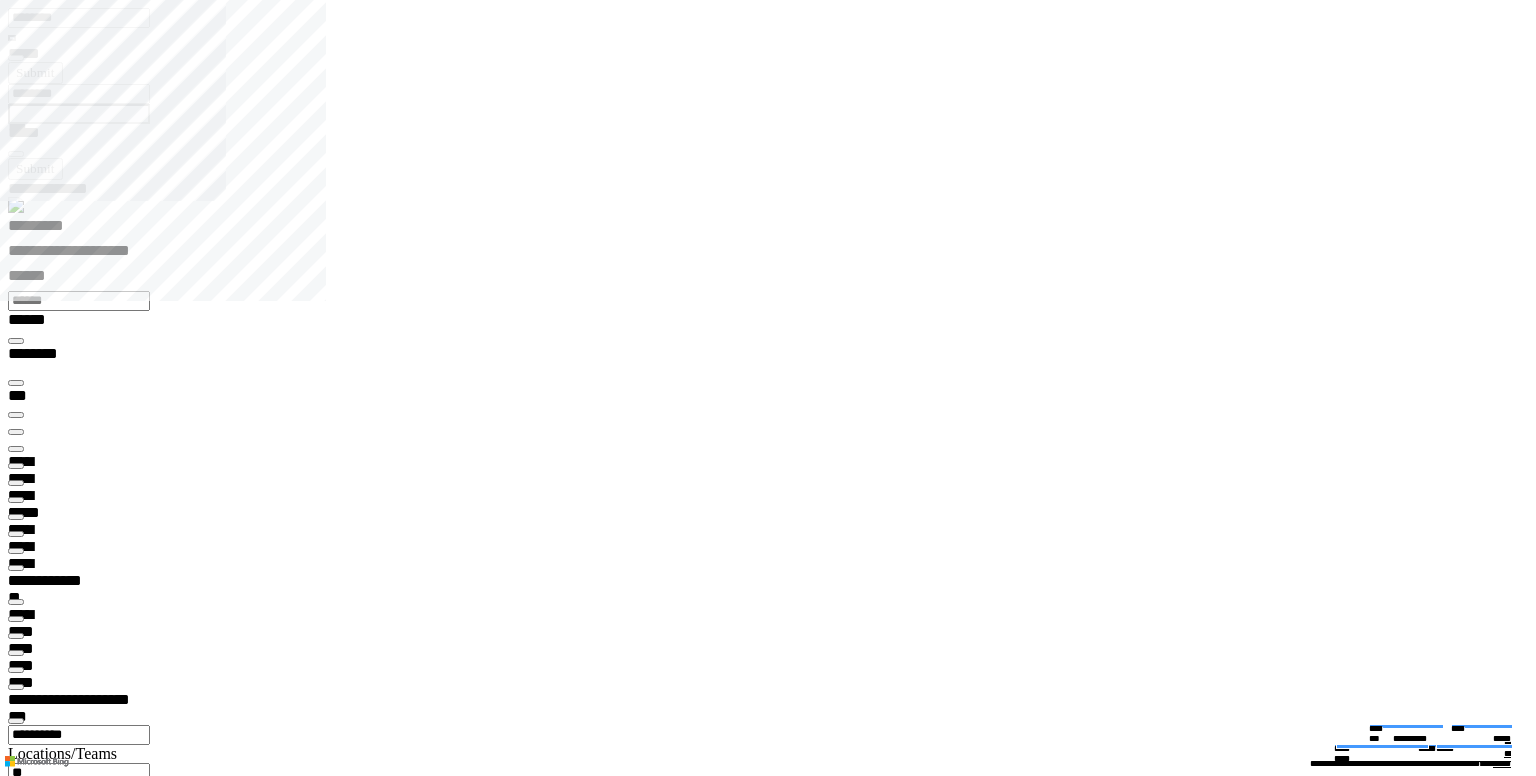 drag, startPoint x: 863, startPoint y: 524, endPoint x: 1148, endPoint y: 575, distance: 289.5272 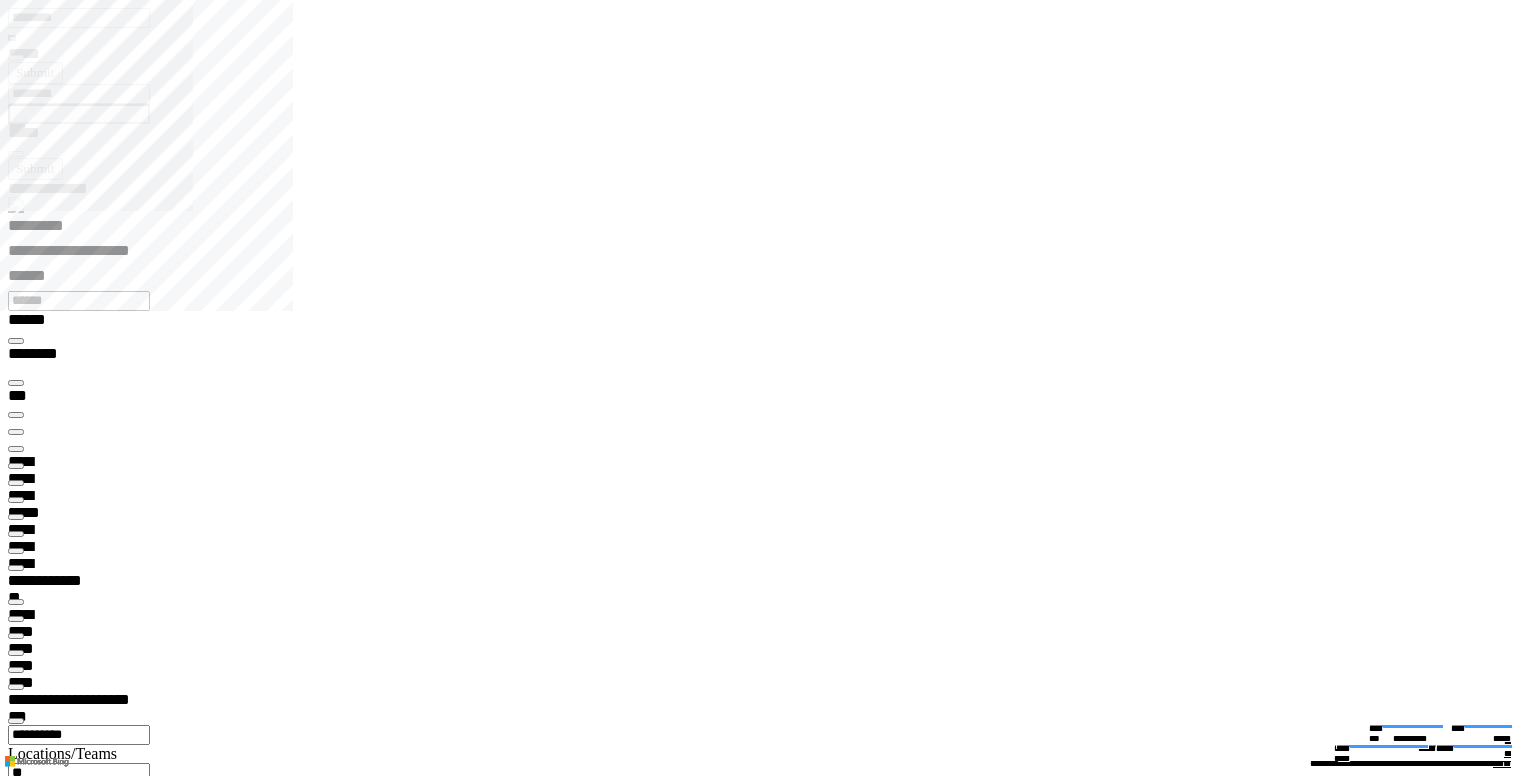 click at bounding box center [16, 27444] 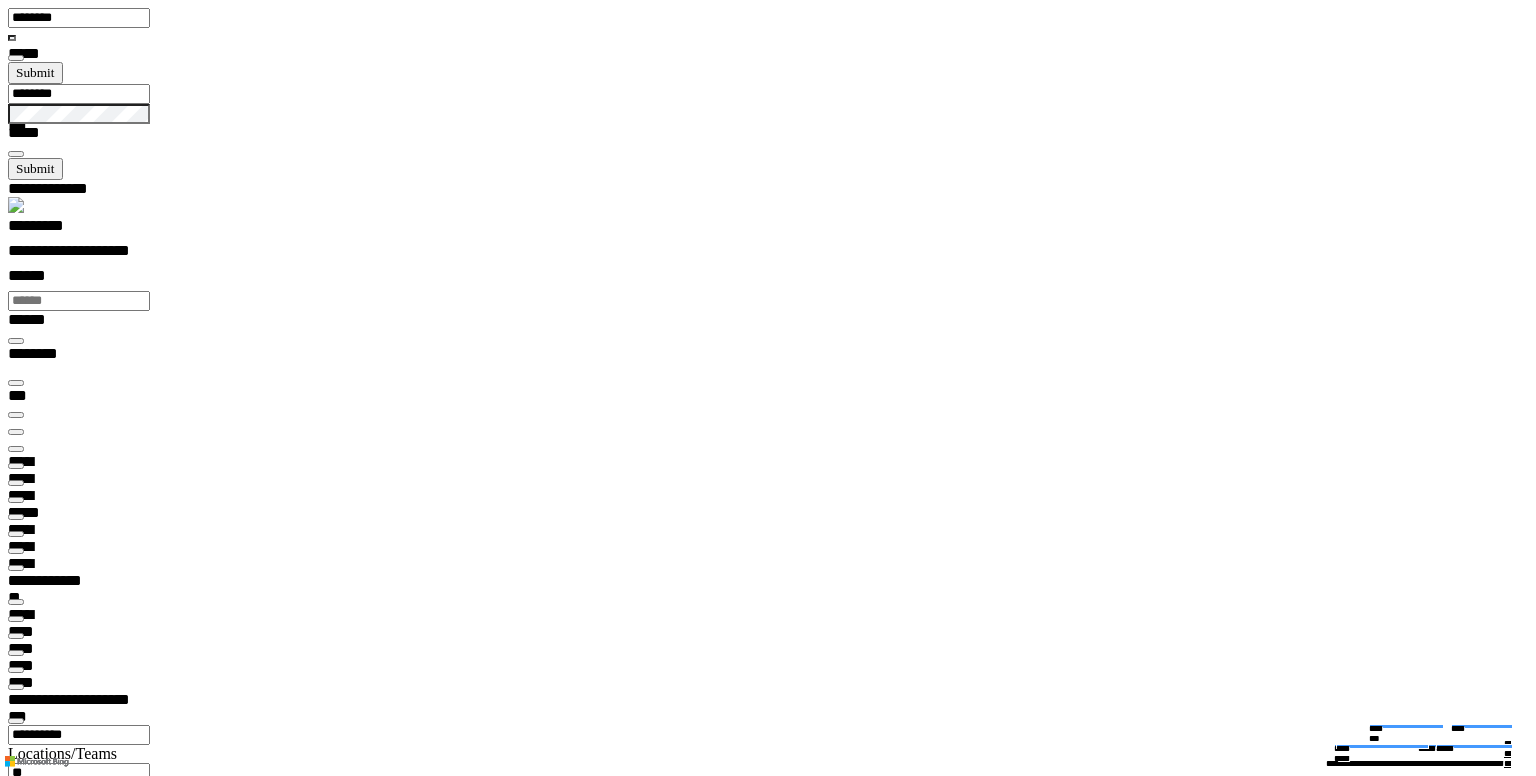 click at bounding box center (16, 27560) 